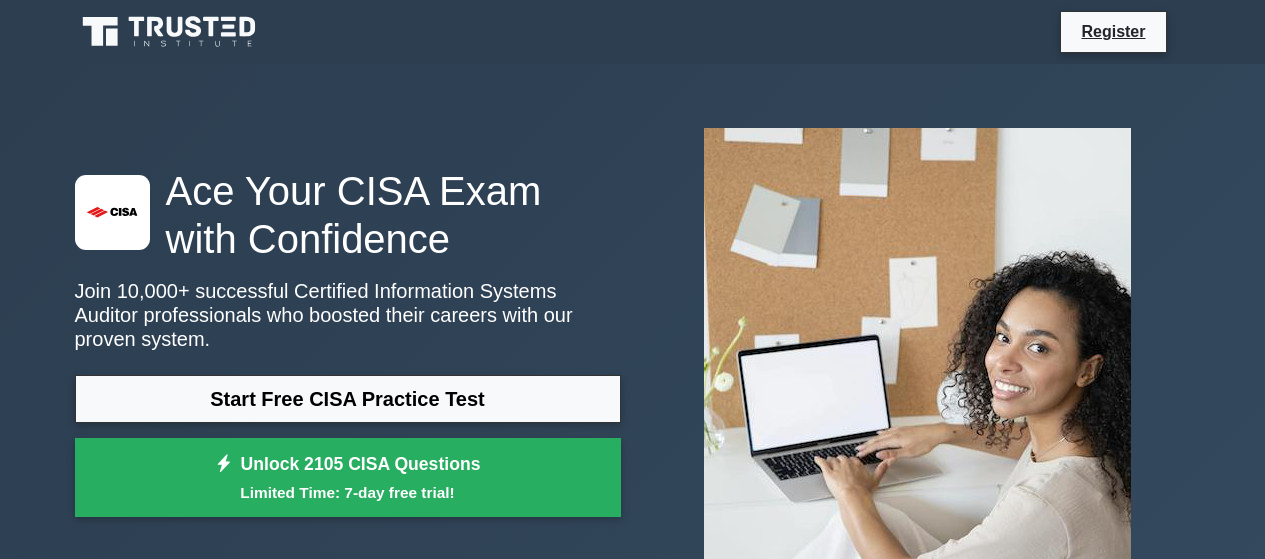 scroll, scrollTop: 2066, scrollLeft: 0, axis: vertical 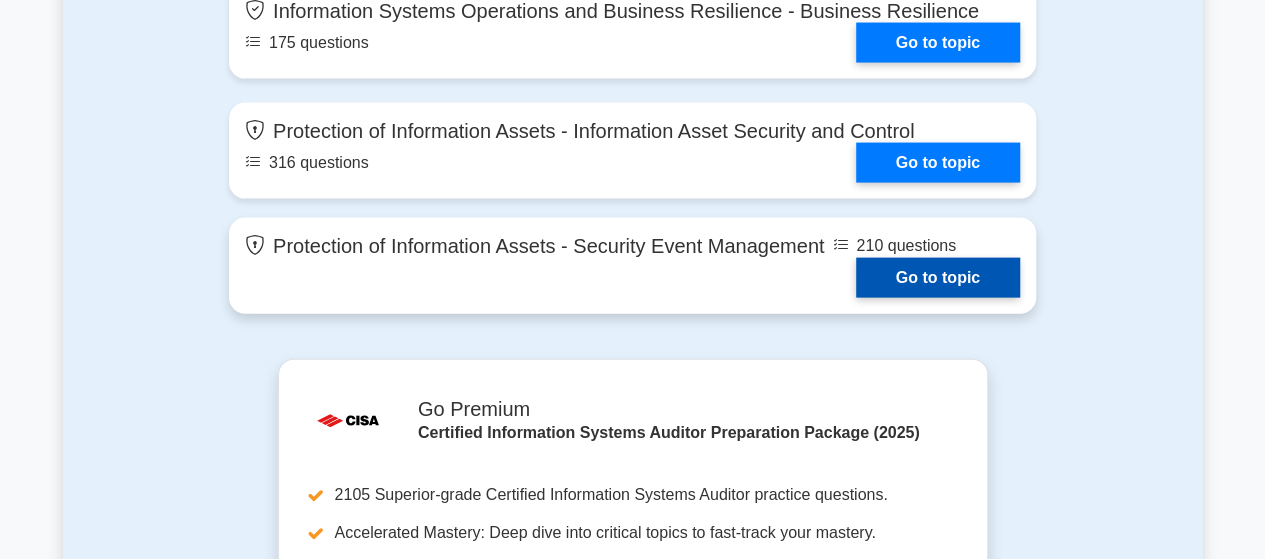 click on "Go to topic" at bounding box center (938, 278) 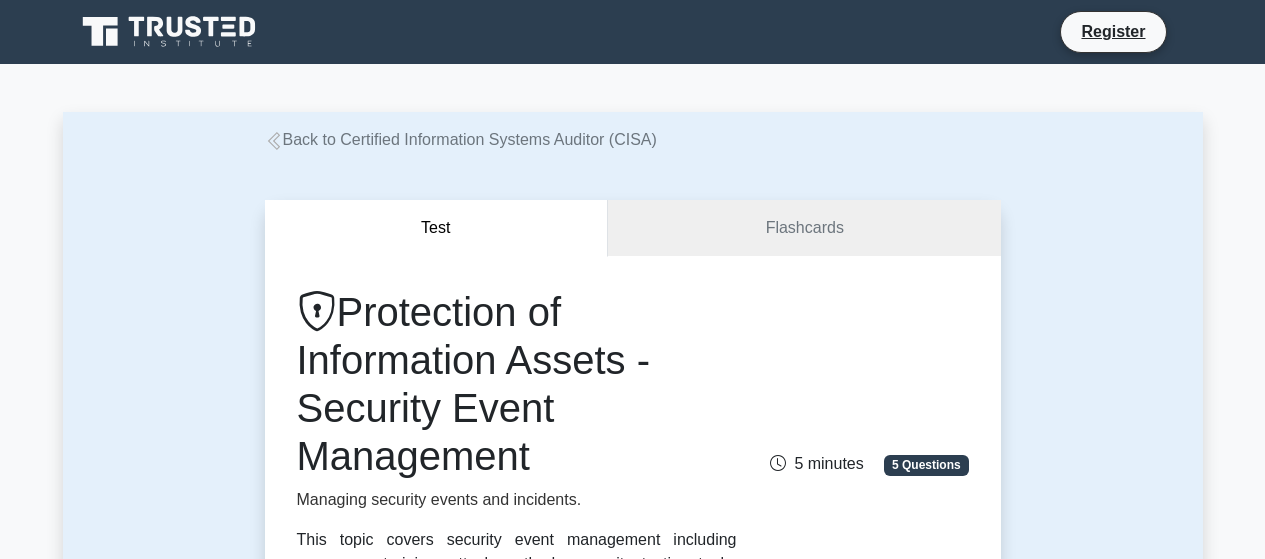 scroll, scrollTop: 0, scrollLeft: 0, axis: both 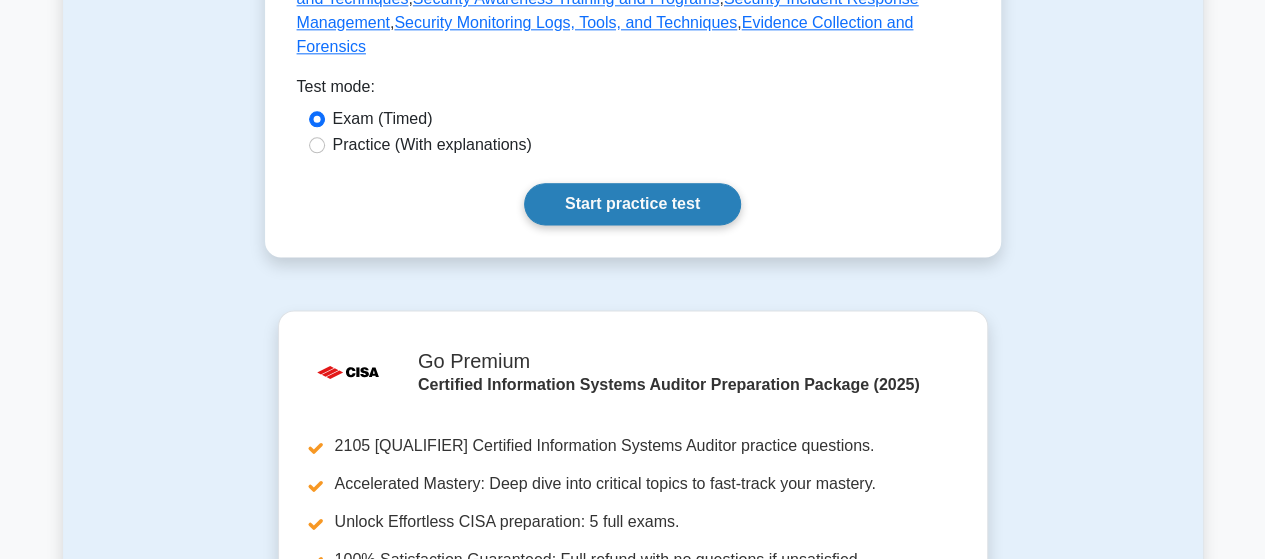 click on "Start practice test" at bounding box center (632, 204) 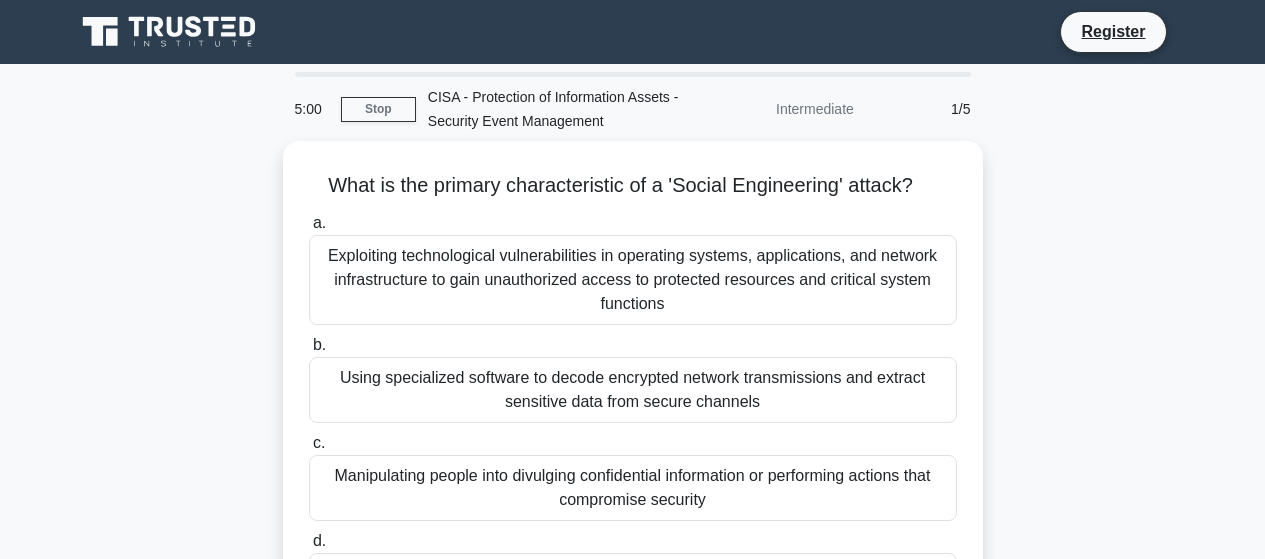 scroll, scrollTop: 0, scrollLeft: 0, axis: both 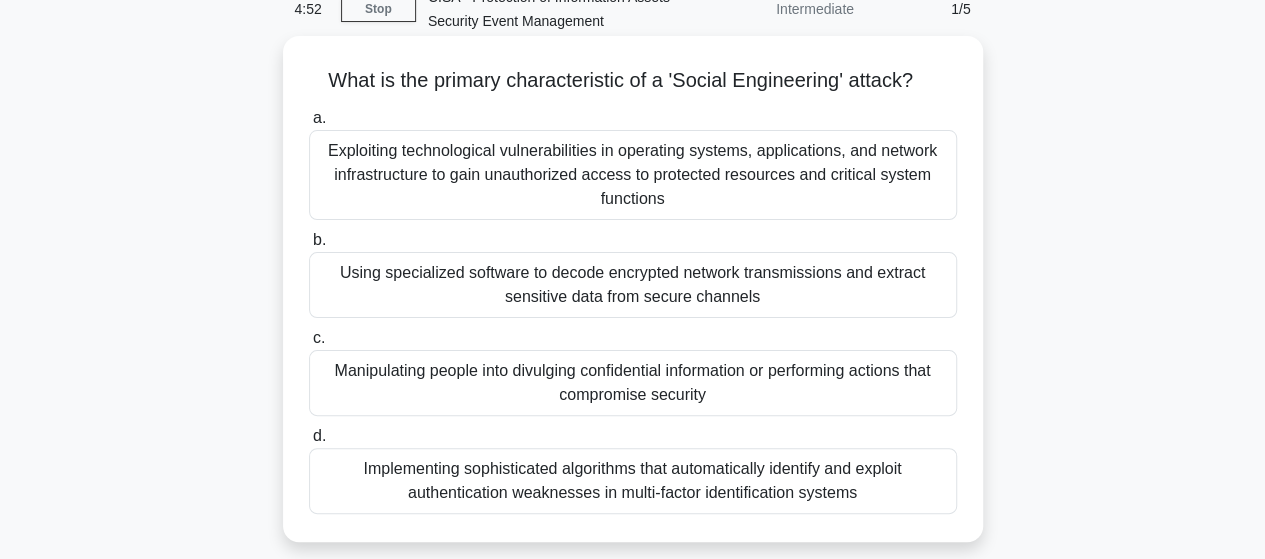 click on "Manipulating people into divulging confidential information or performing actions that compromise security" at bounding box center (633, 383) 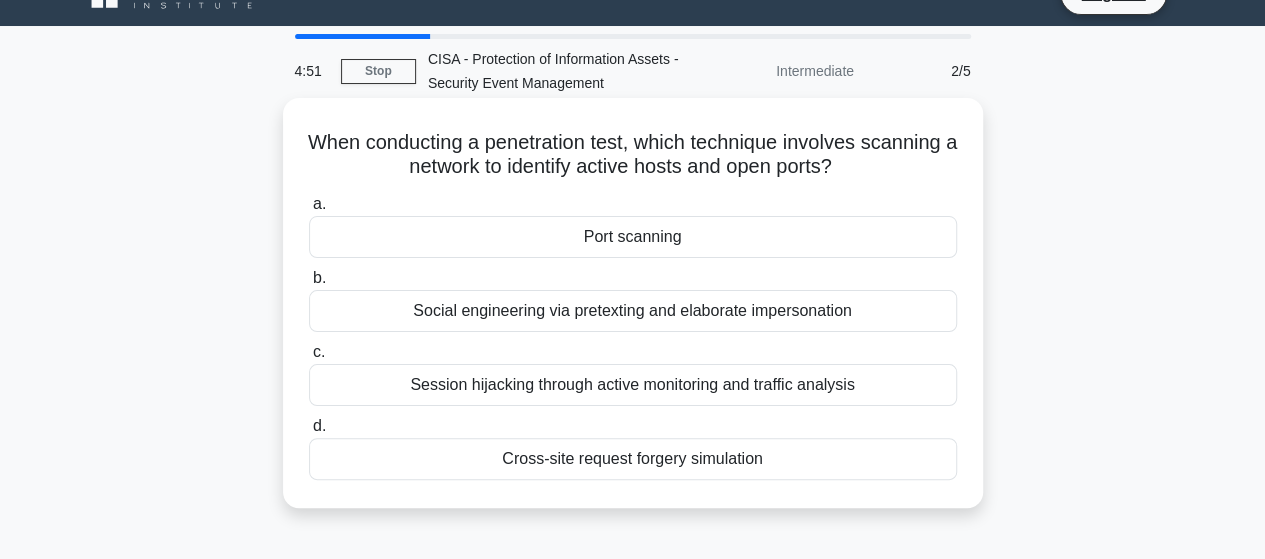 scroll, scrollTop: 0, scrollLeft: 0, axis: both 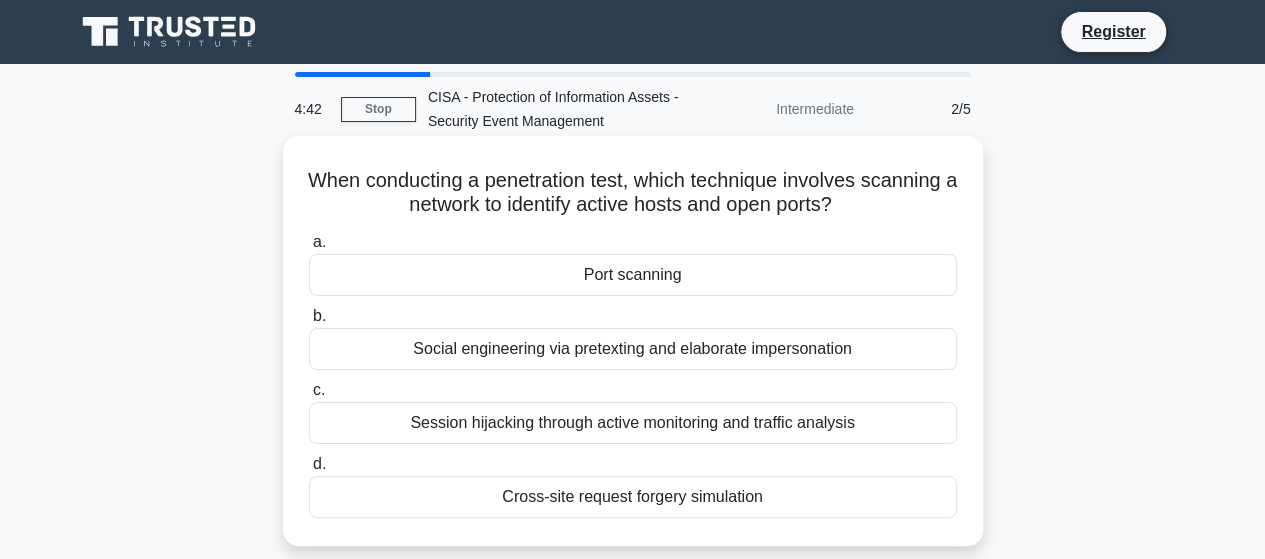 click on "b.
Social engineering via pretexting and elaborate impersonation" at bounding box center [633, 337] 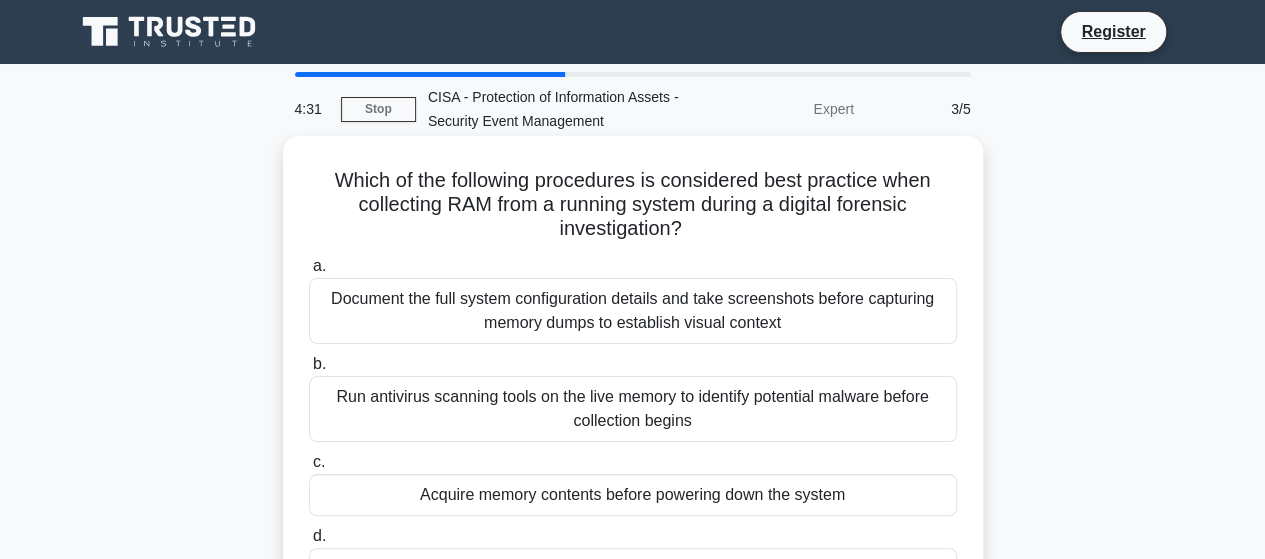 scroll, scrollTop: 100, scrollLeft: 0, axis: vertical 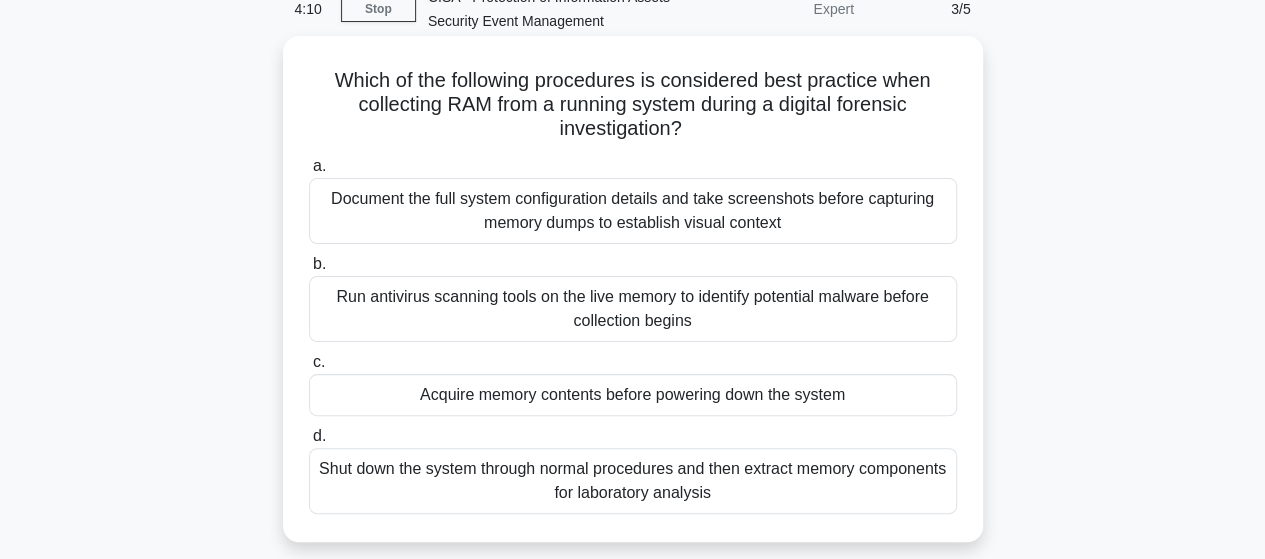 click on "Run antivirus scanning tools on the live memory to identify potential malware before collection begins" at bounding box center (633, 309) 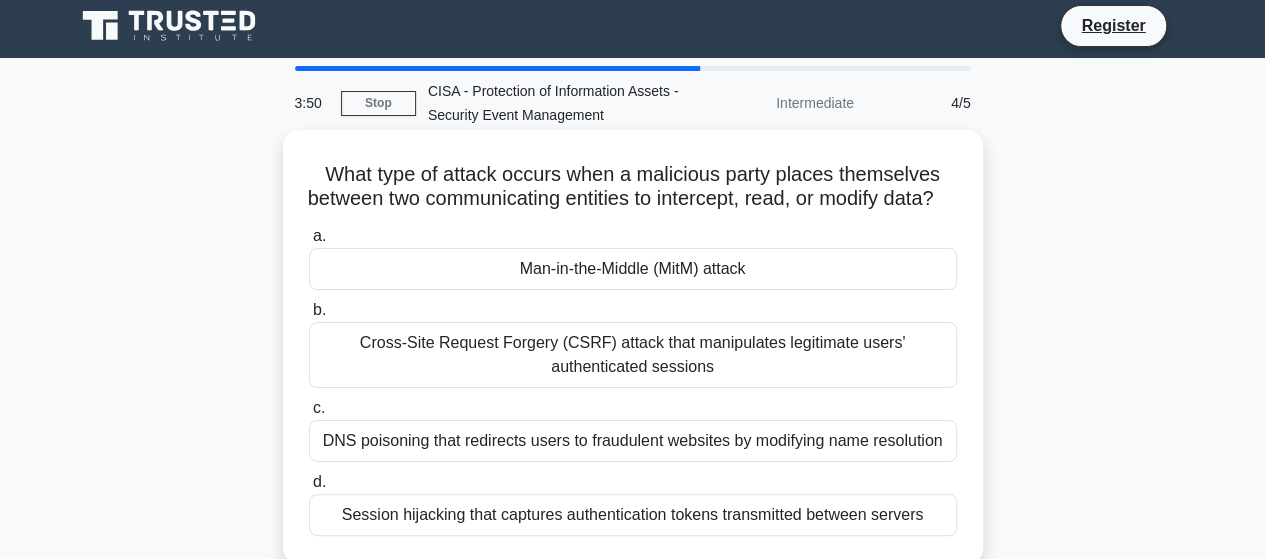 scroll, scrollTop: 100, scrollLeft: 0, axis: vertical 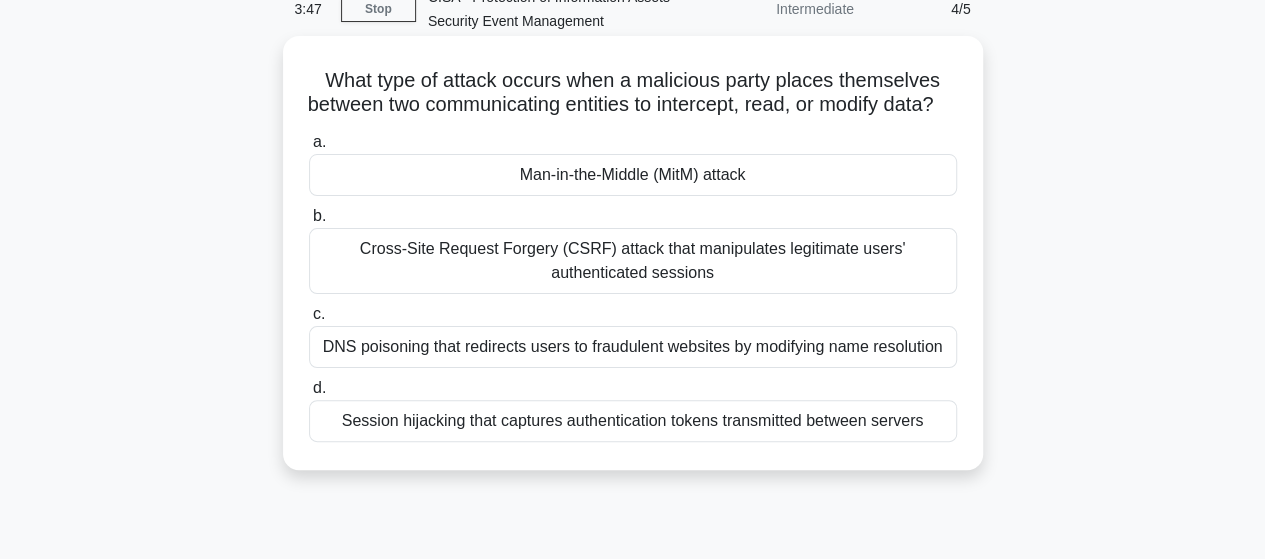 click on "Man-in-the-Middle (MitM) attack" at bounding box center [633, 175] 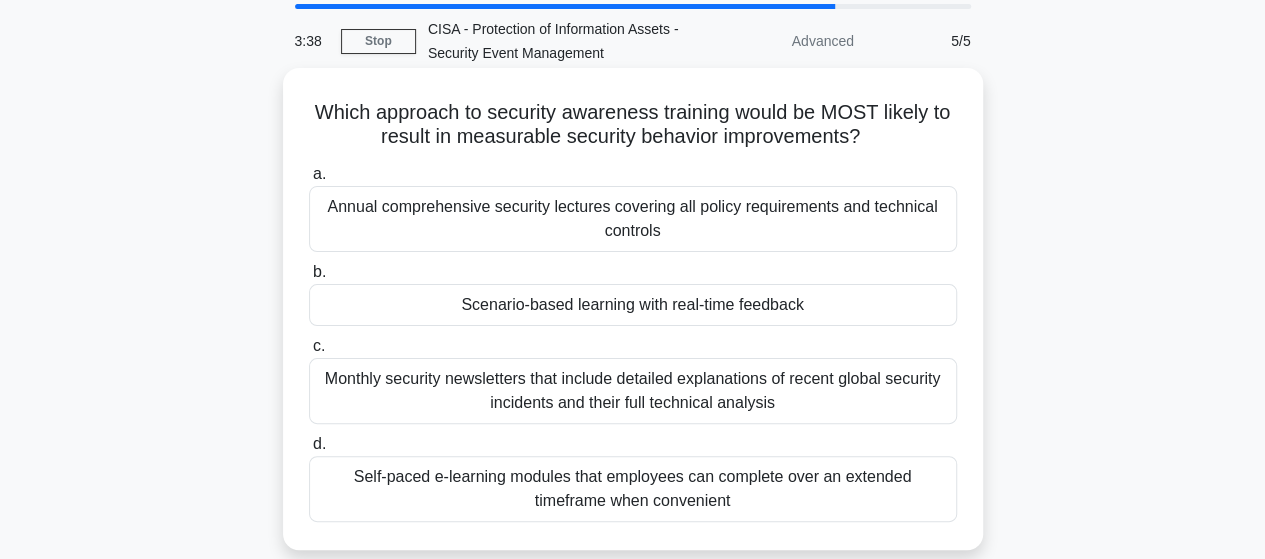 scroll, scrollTop: 100, scrollLeft: 0, axis: vertical 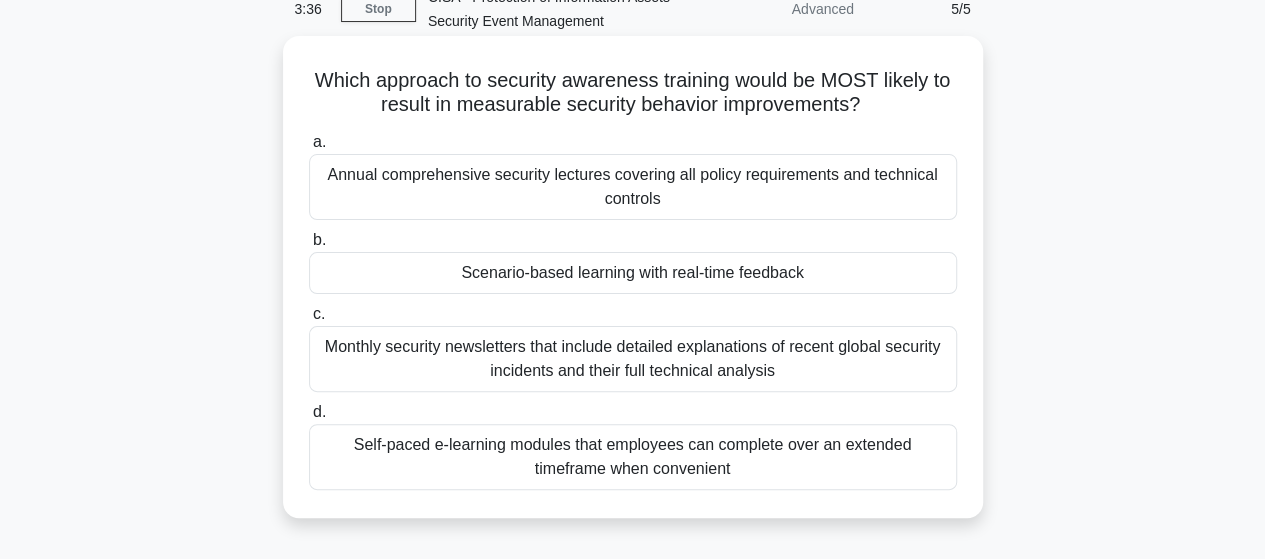 click on "Scenario-based learning with real-time feedback" at bounding box center [633, 273] 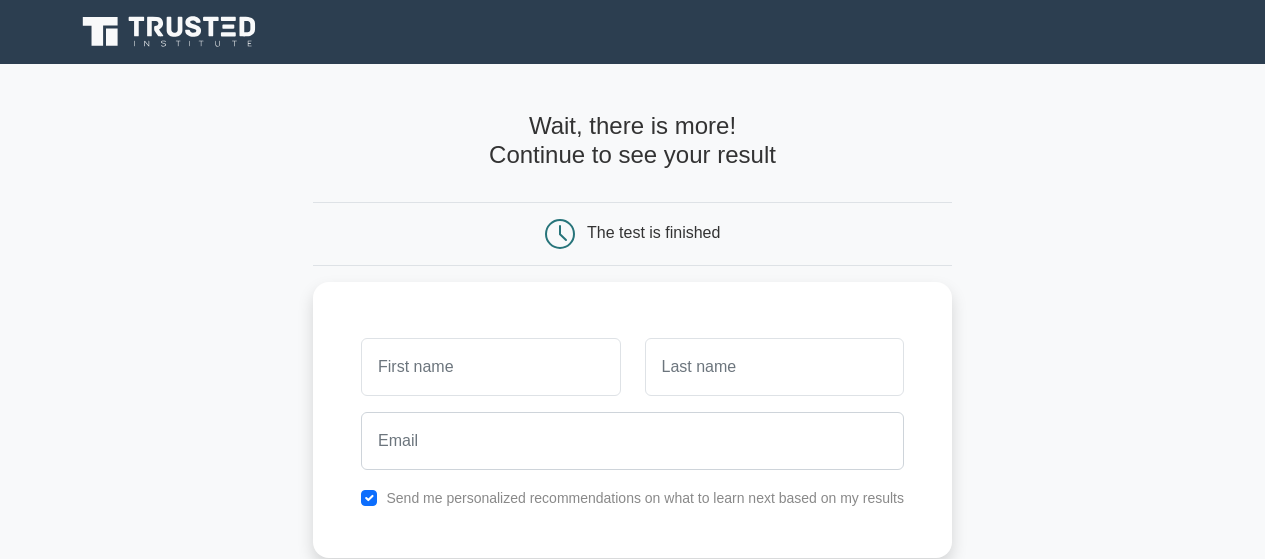 scroll, scrollTop: 0, scrollLeft: 0, axis: both 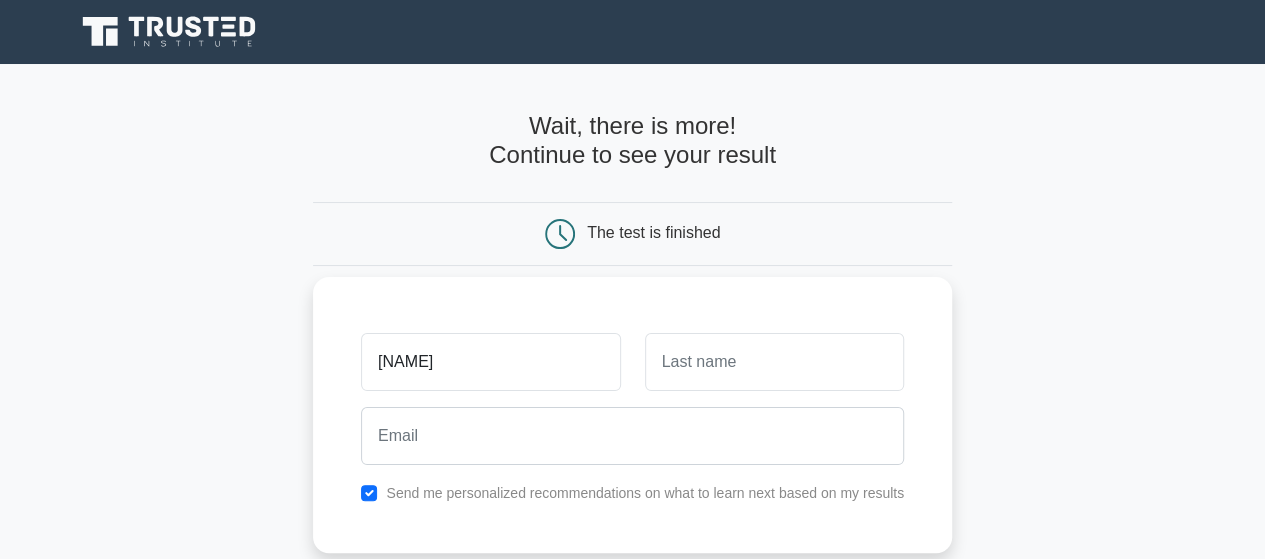 type on "neema" 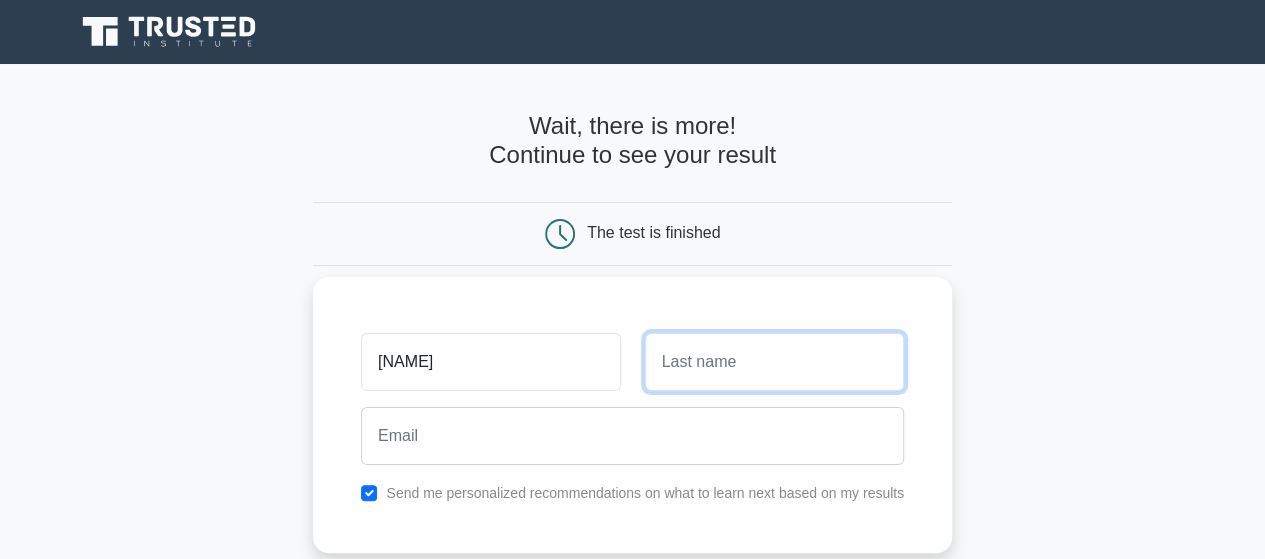 click at bounding box center (774, 362) 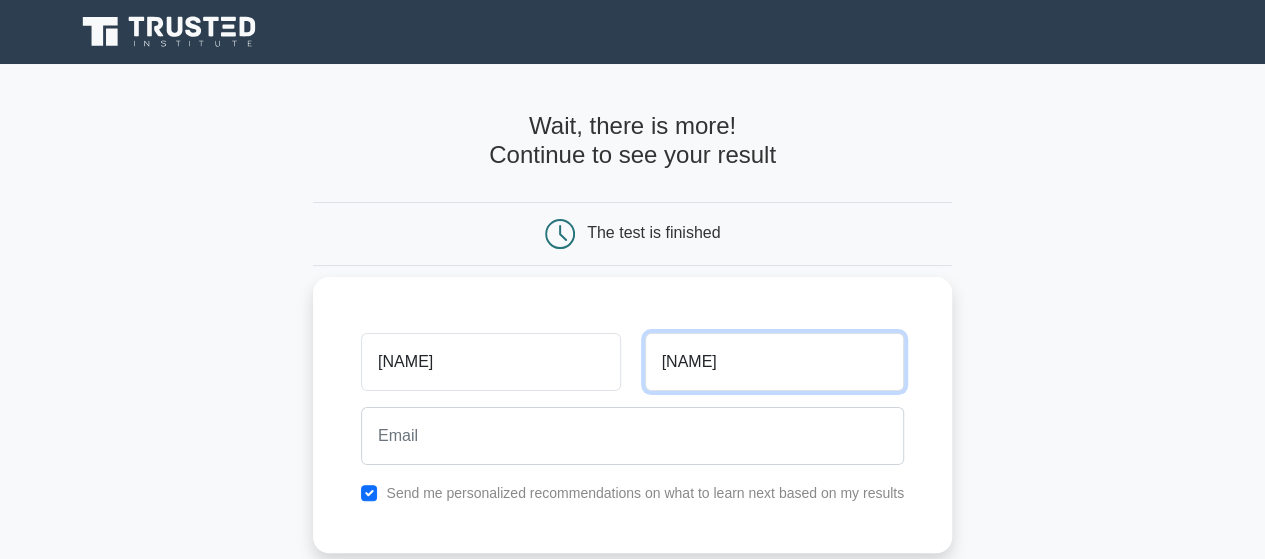type on "[LAST]" 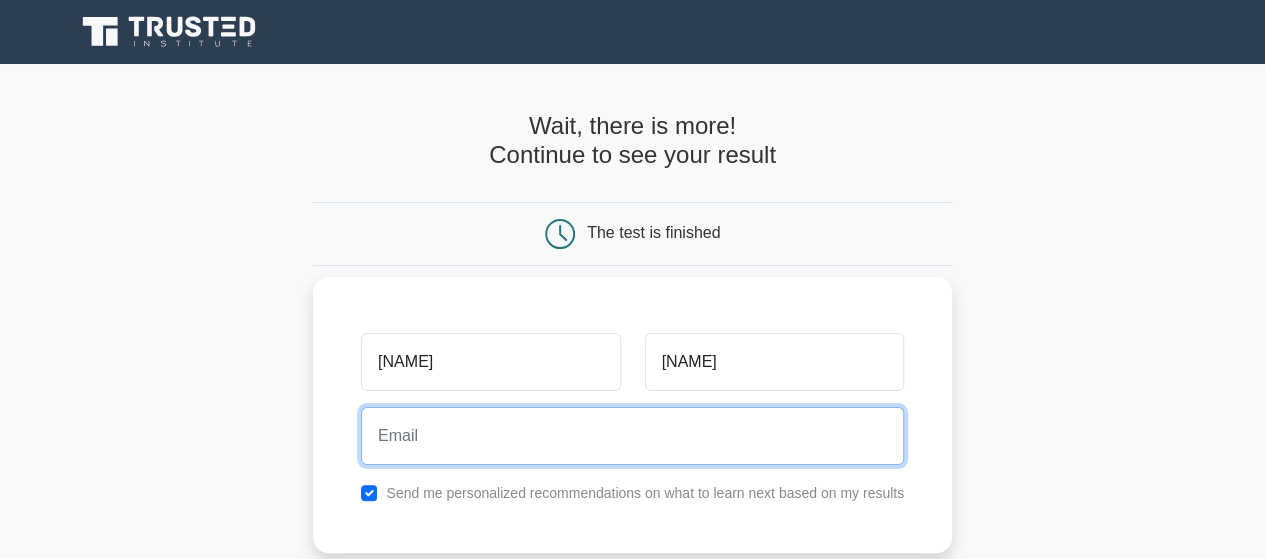 click at bounding box center (632, 436) 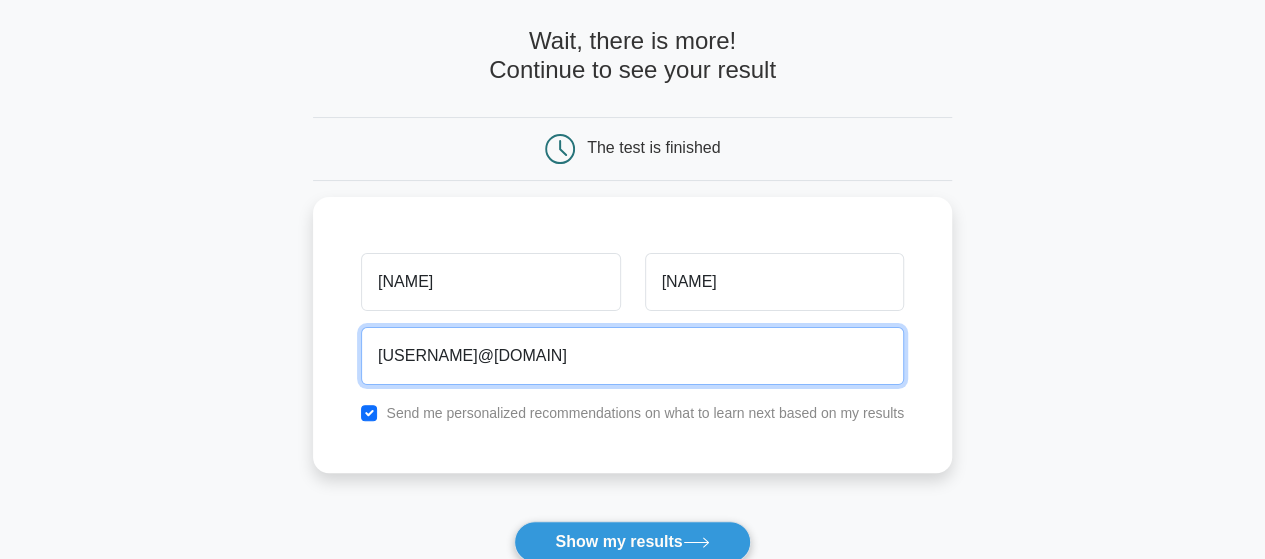 scroll, scrollTop: 300, scrollLeft: 0, axis: vertical 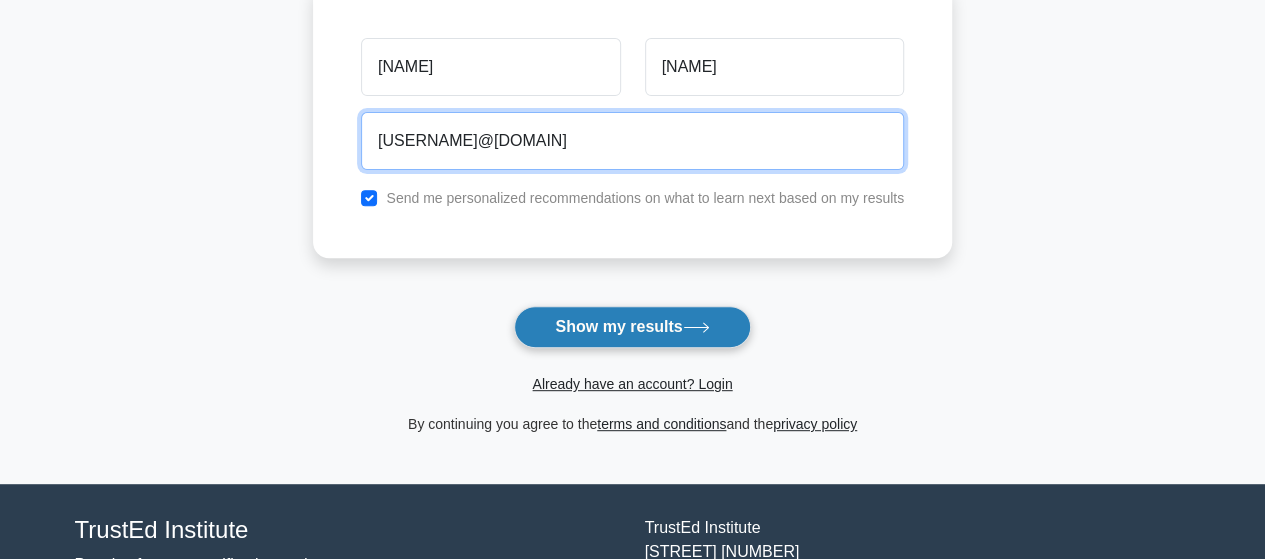 type on "[EMAIL]" 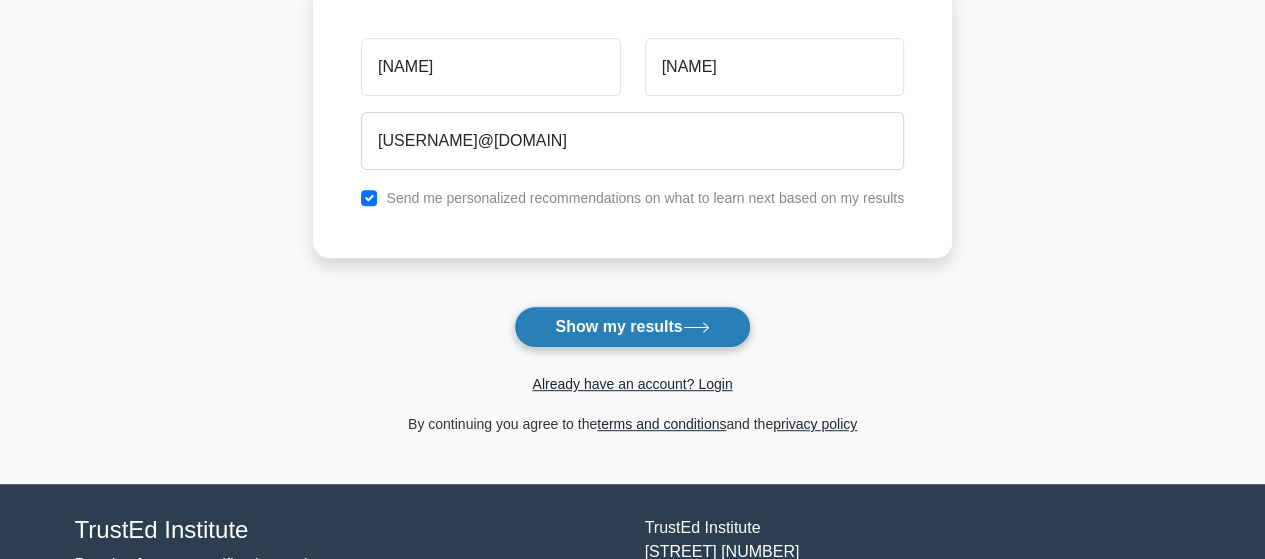 click on "Show my results" at bounding box center (632, 327) 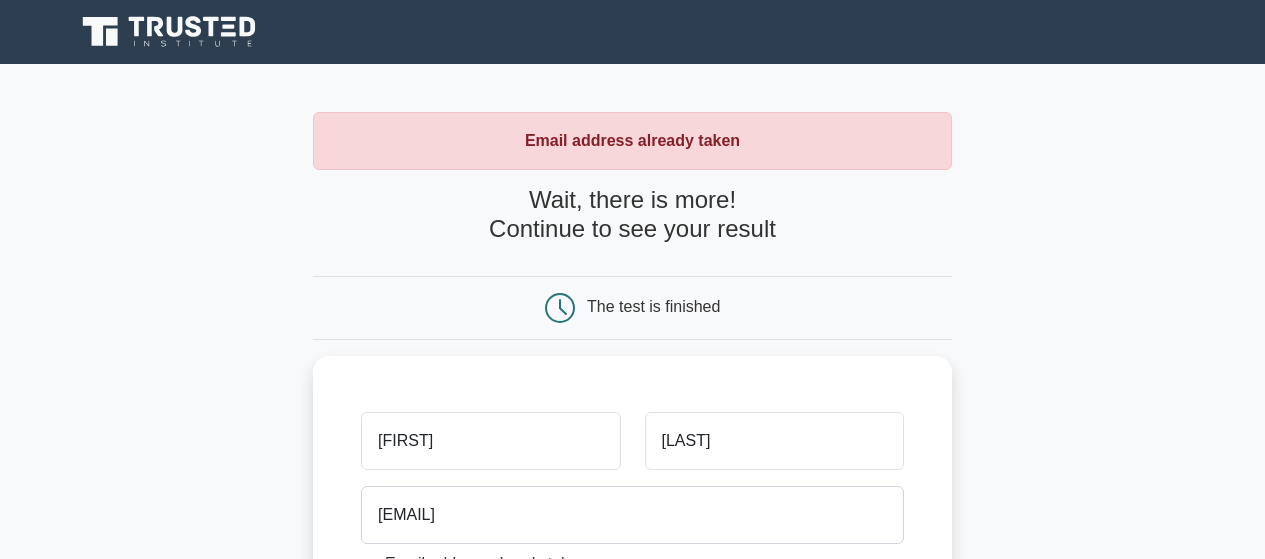 scroll, scrollTop: 0, scrollLeft: 0, axis: both 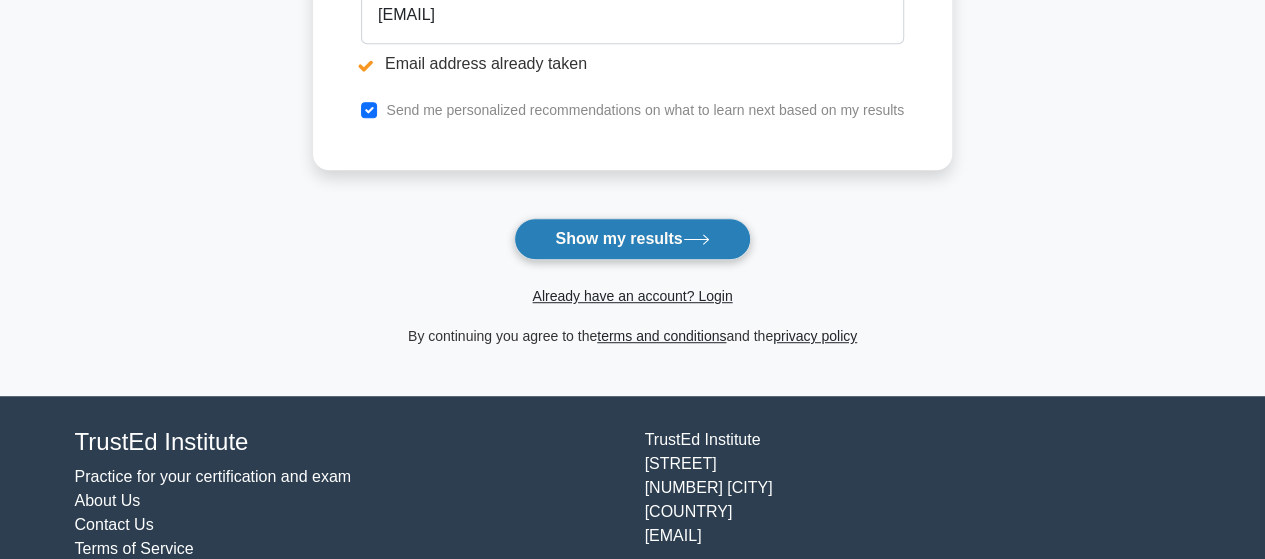 click on "Show my results" at bounding box center (632, 239) 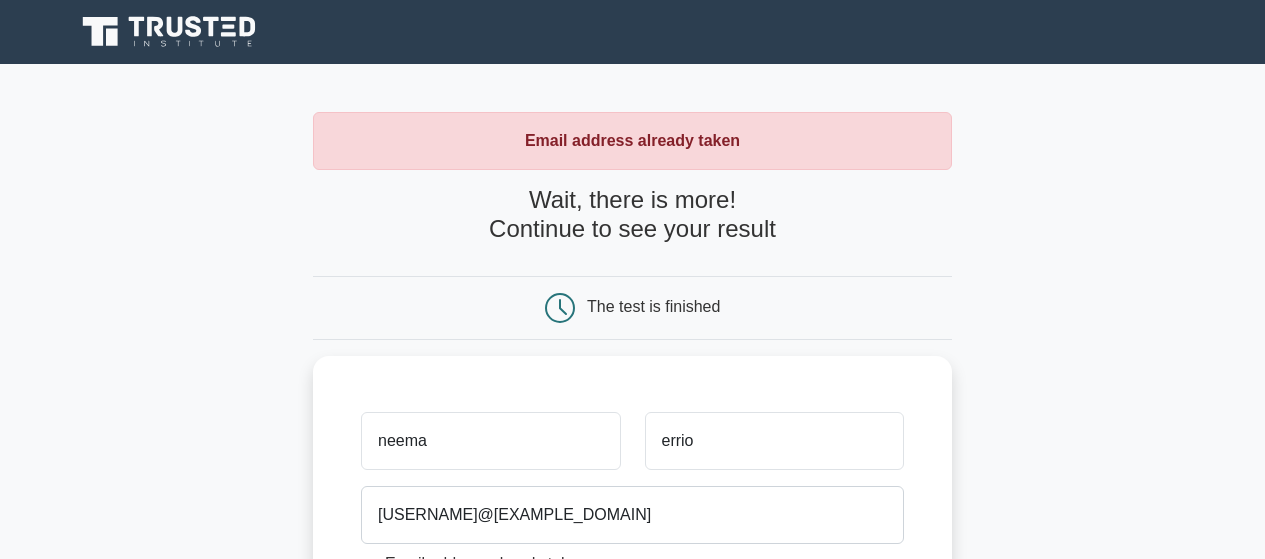 scroll, scrollTop: 0, scrollLeft: 0, axis: both 